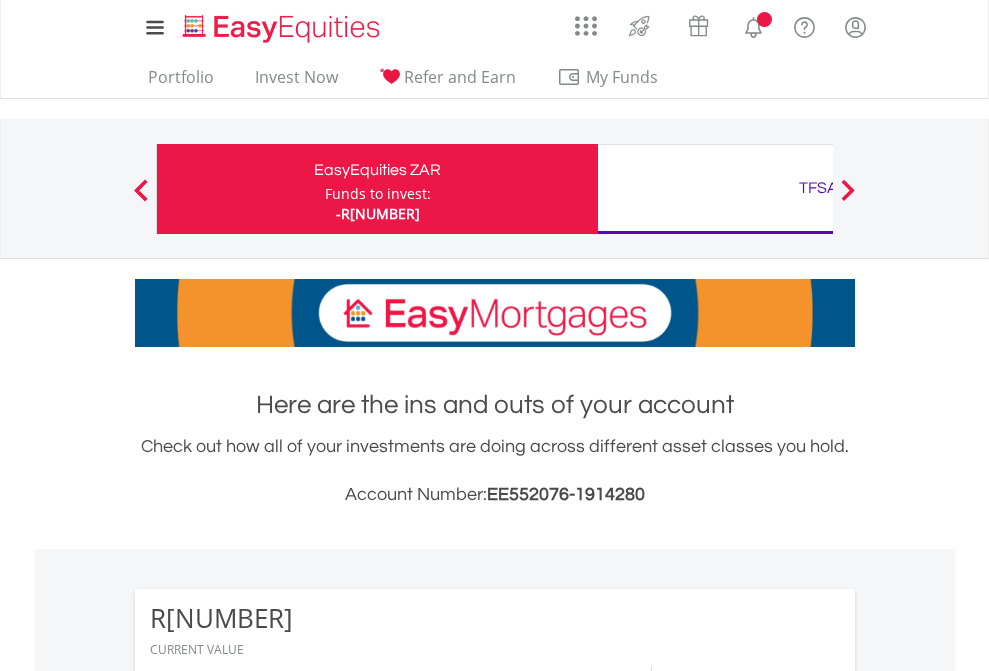 scroll, scrollTop: 0, scrollLeft: 0, axis: both 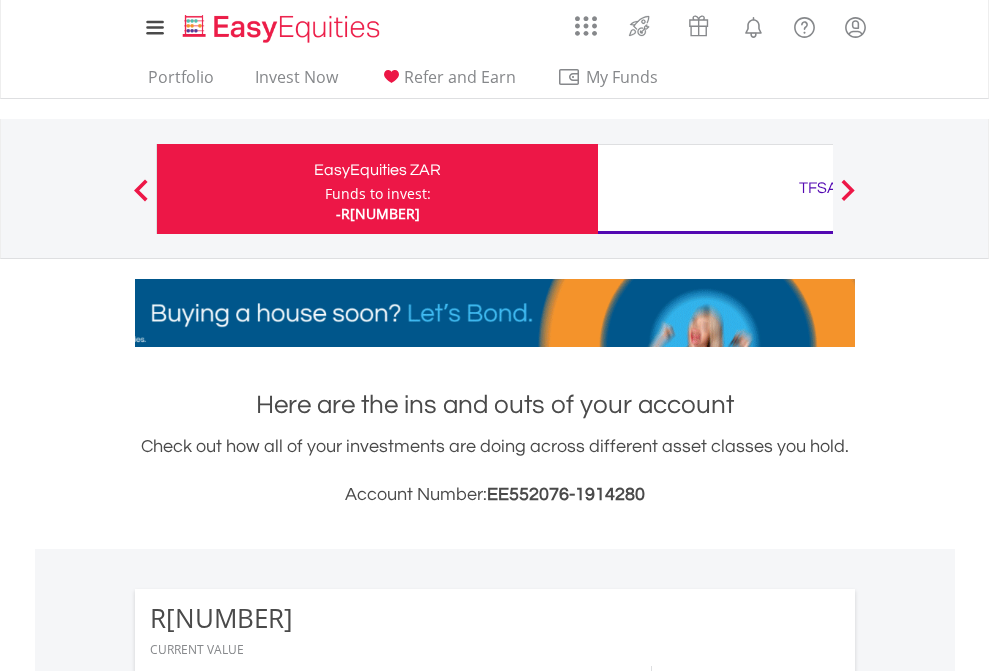 click on "Funds to invest:" at bounding box center (378, 194) 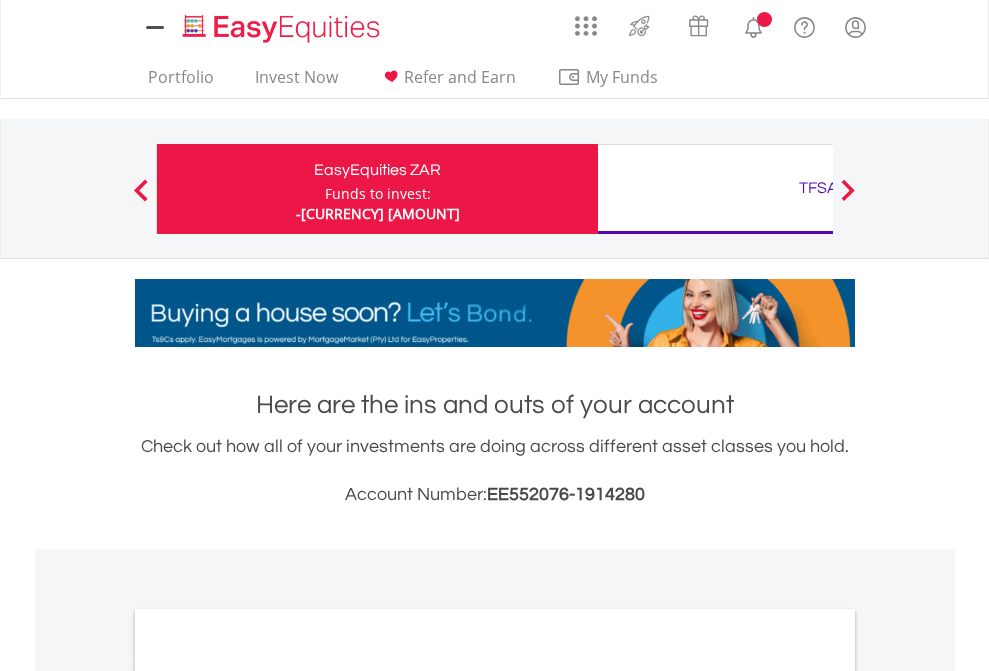 scroll, scrollTop: 0, scrollLeft: 0, axis: both 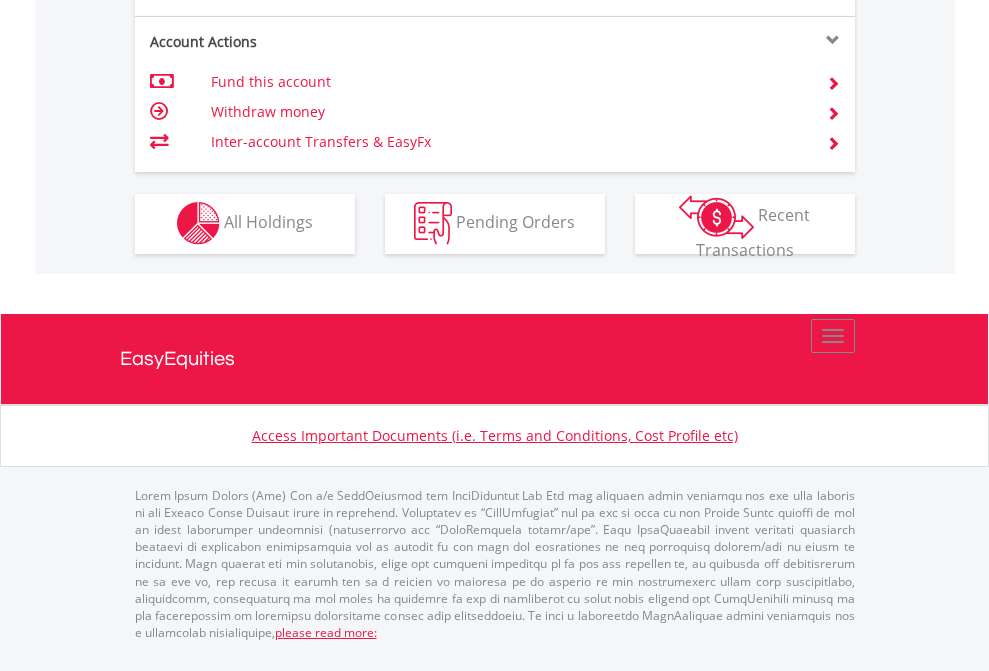 click on "Investment types" at bounding box center [706, -337] 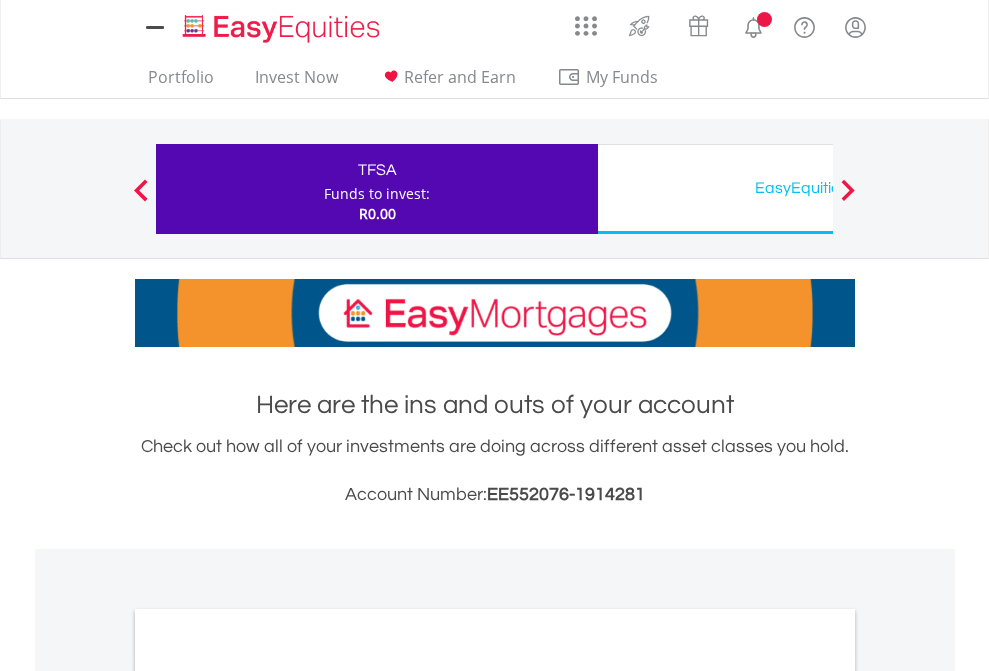 scroll, scrollTop: 0, scrollLeft: 0, axis: both 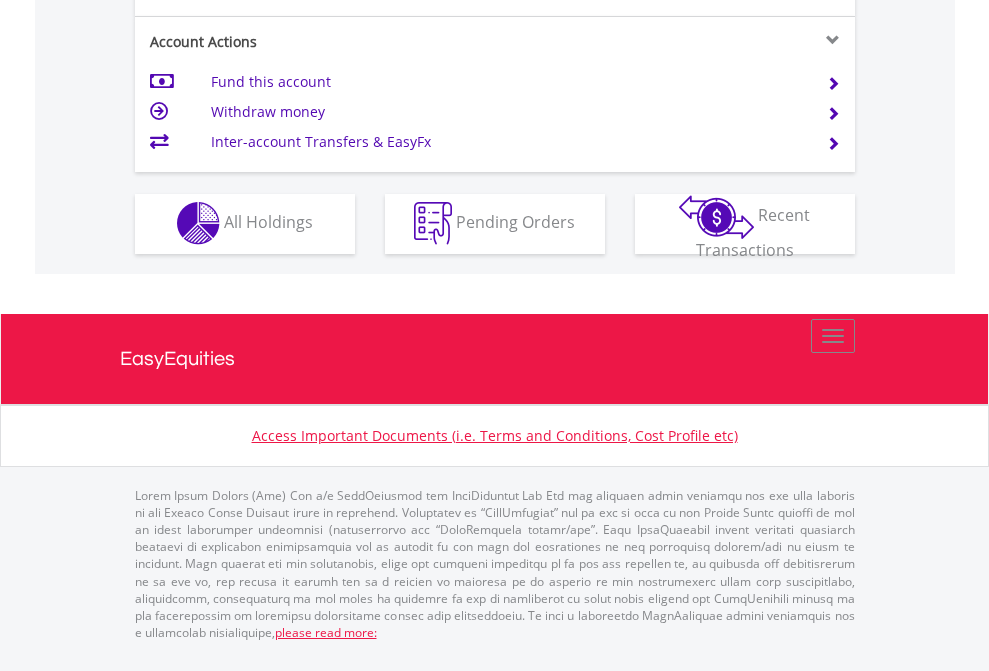 click on "Investment types" at bounding box center (706, -353) 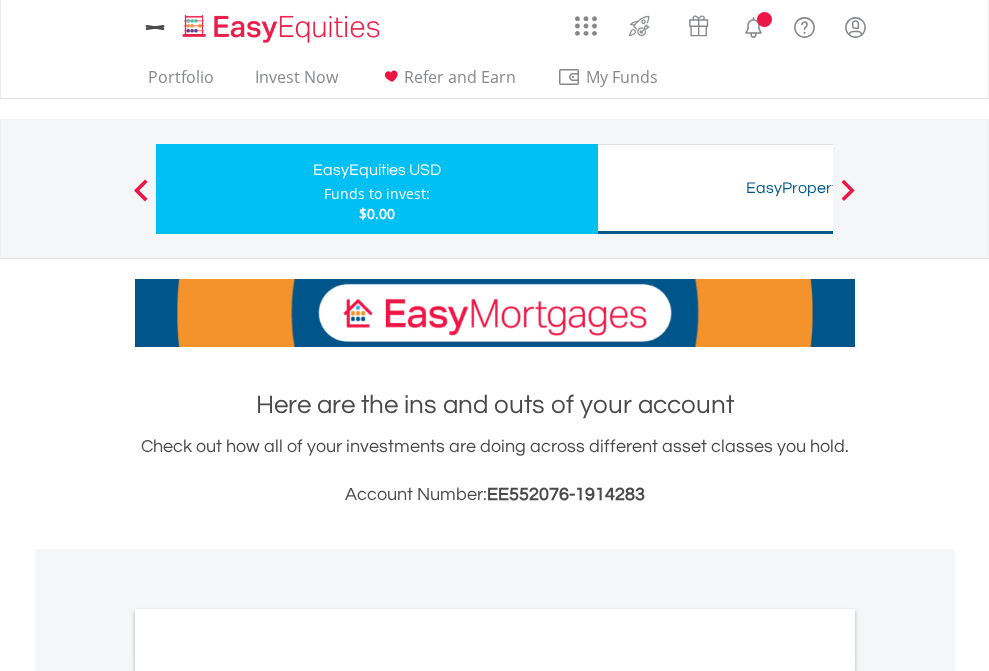 scroll, scrollTop: 0, scrollLeft: 0, axis: both 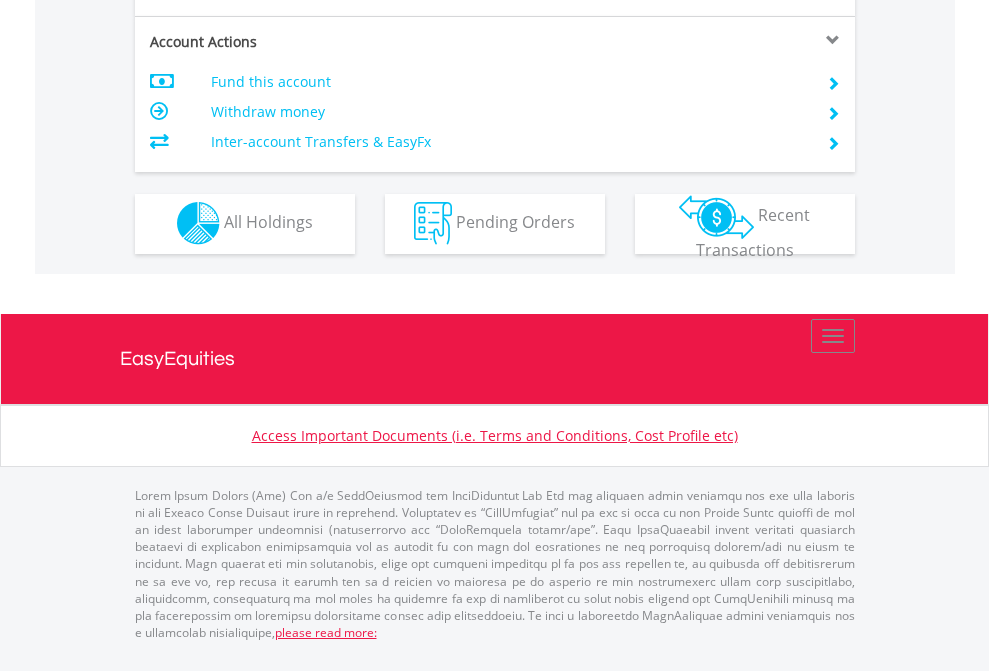 click on "Investment types" at bounding box center [706, -353] 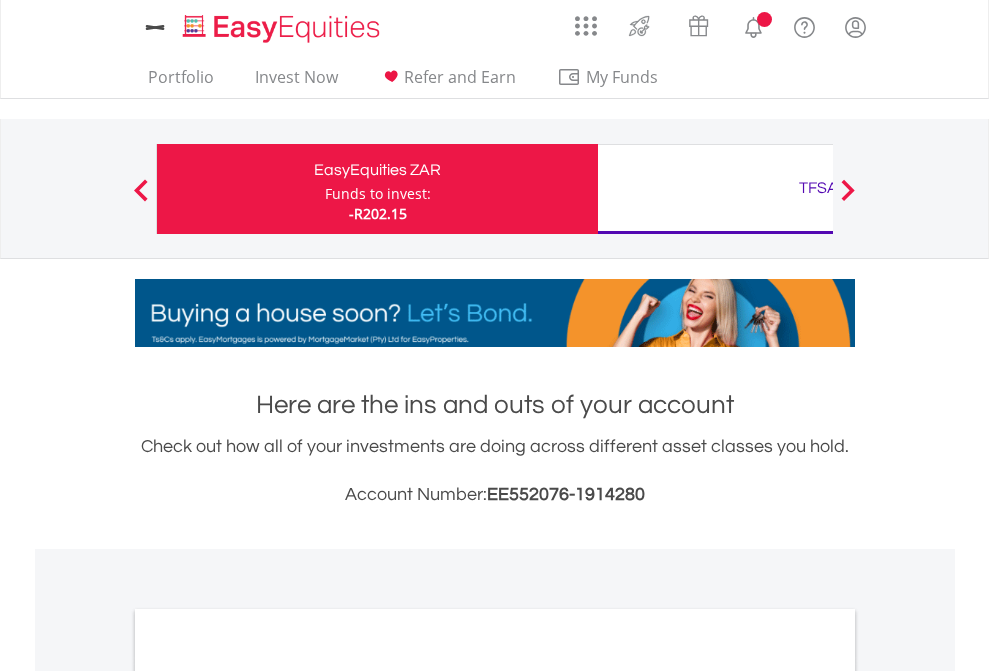 click on "All Holdings" at bounding box center (268, 1096) 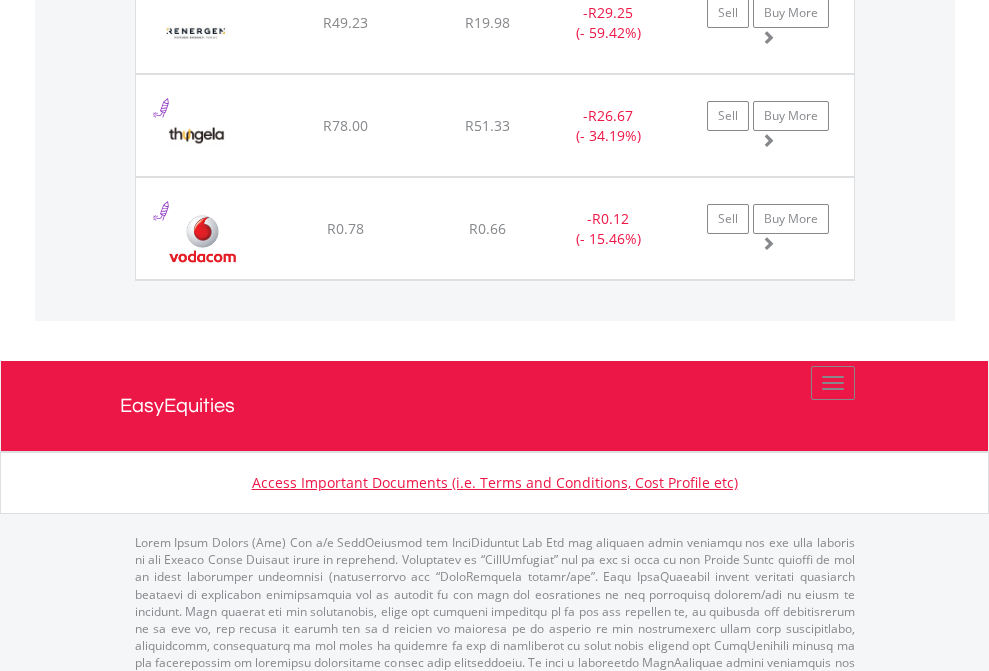 click on "TFSA" at bounding box center [818, -1745] 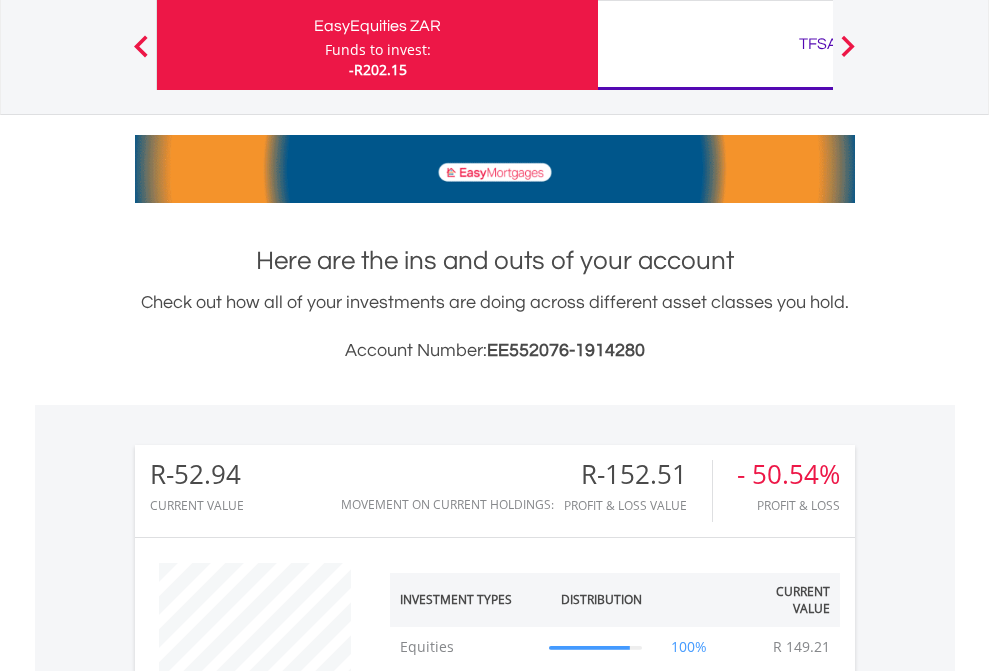 scroll, scrollTop: 999808, scrollLeft: 999687, axis: both 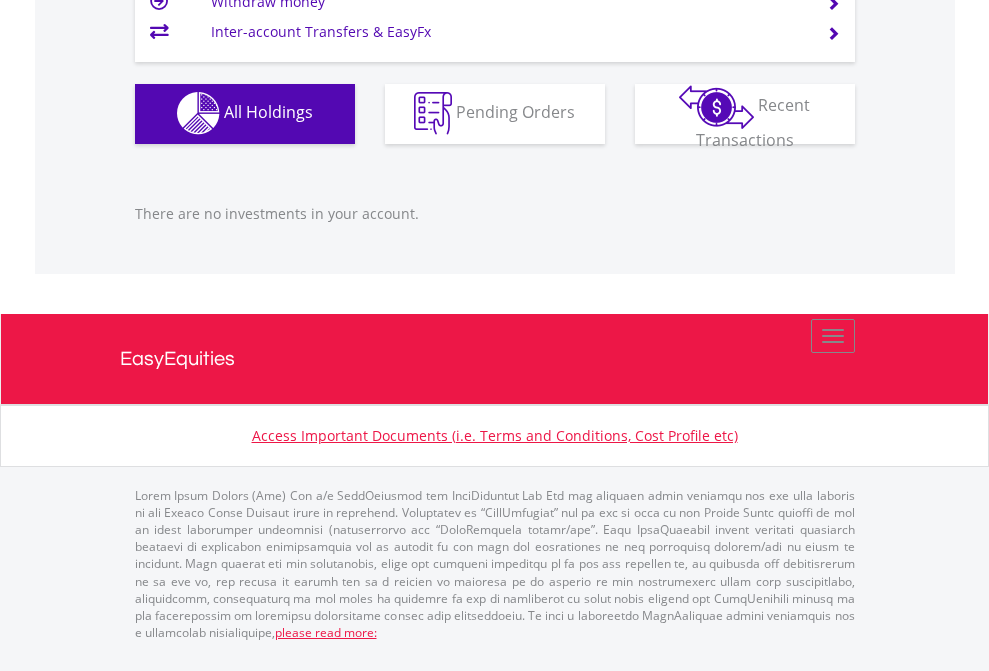 click on "EasyEquities USD" at bounding box center (818, -1142) 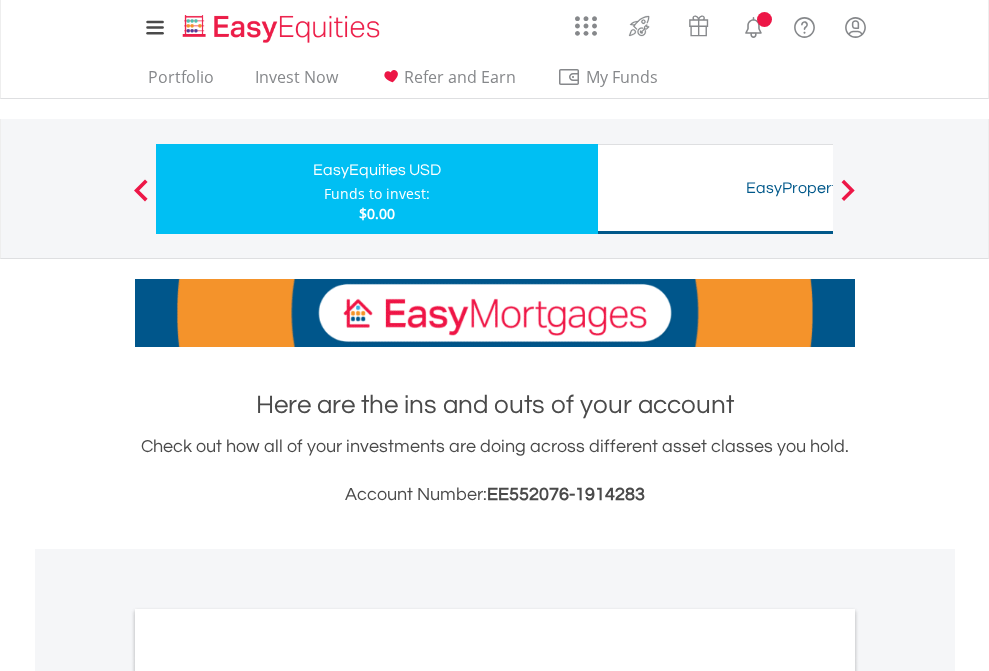 scroll, scrollTop: 0, scrollLeft: 0, axis: both 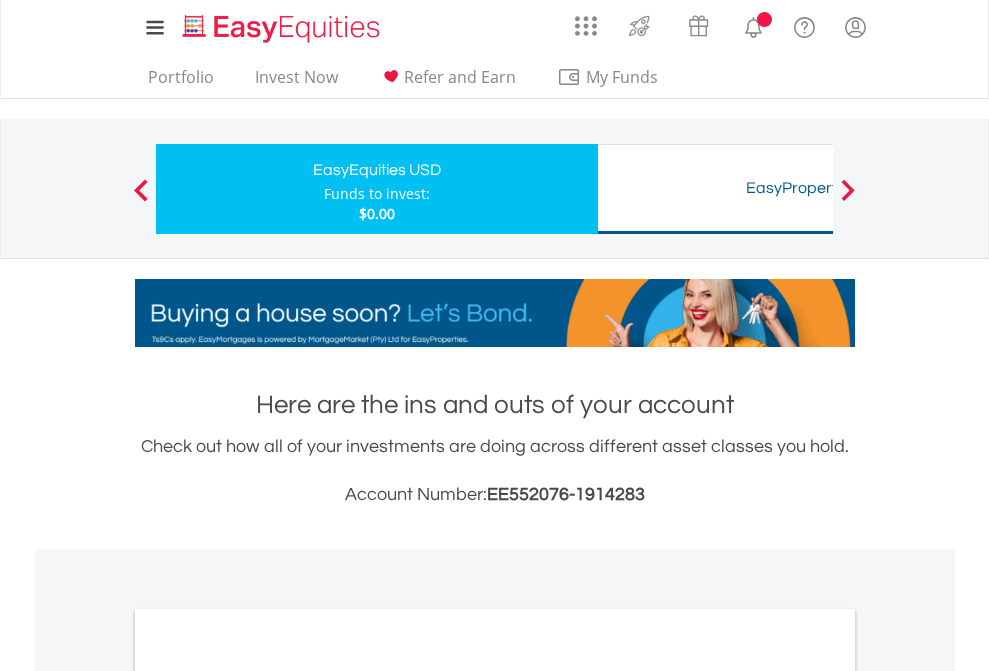 click on "All Holdings" at bounding box center [268, 1096] 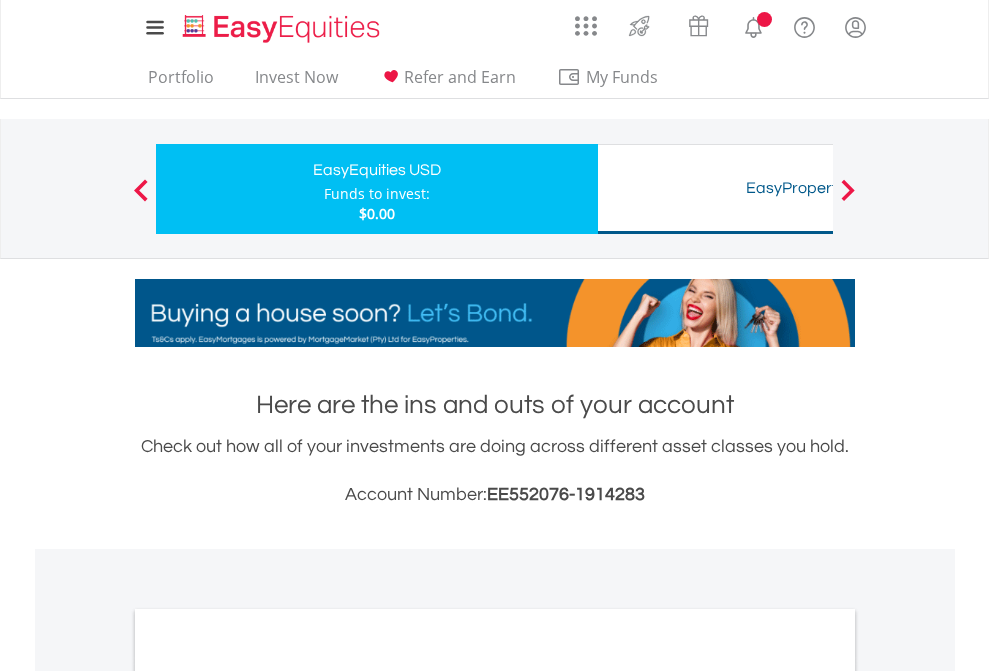 scroll, scrollTop: 1202, scrollLeft: 0, axis: vertical 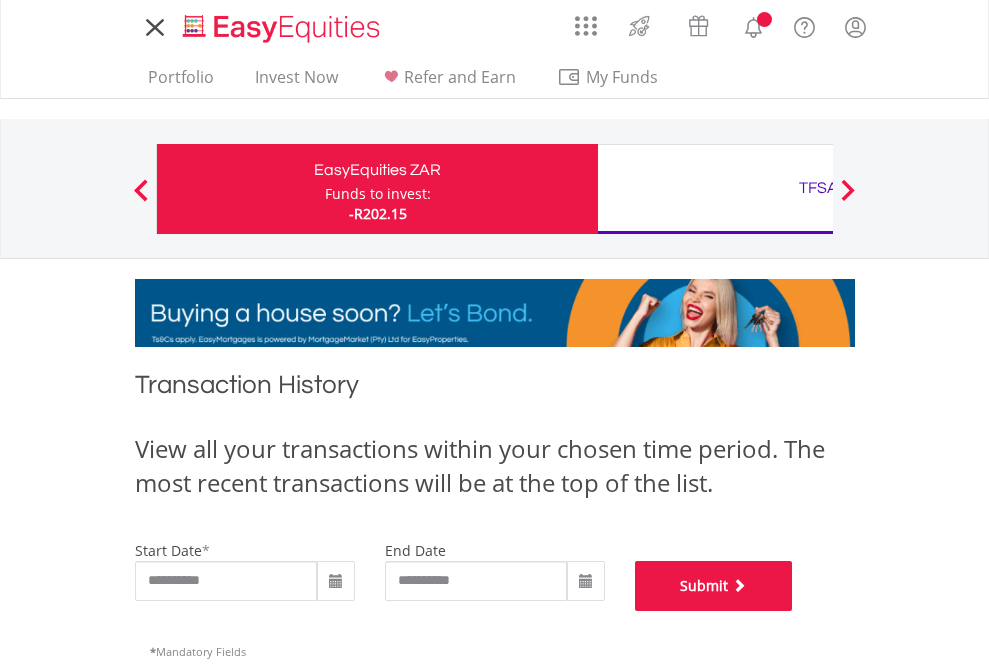 click on "Submit" at bounding box center [714, 586] 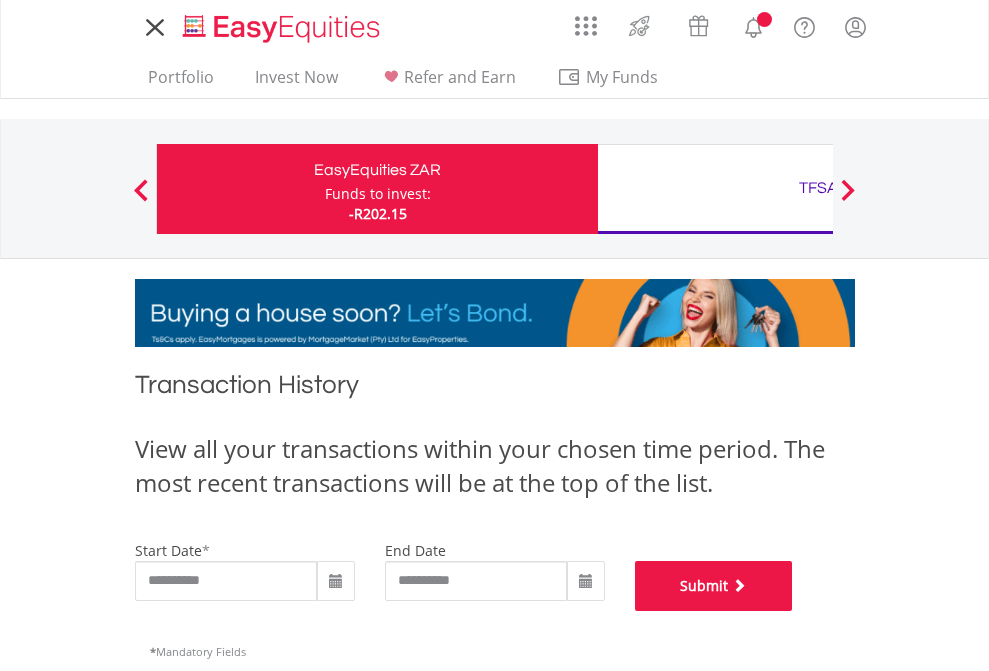 scroll, scrollTop: 811, scrollLeft: 0, axis: vertical 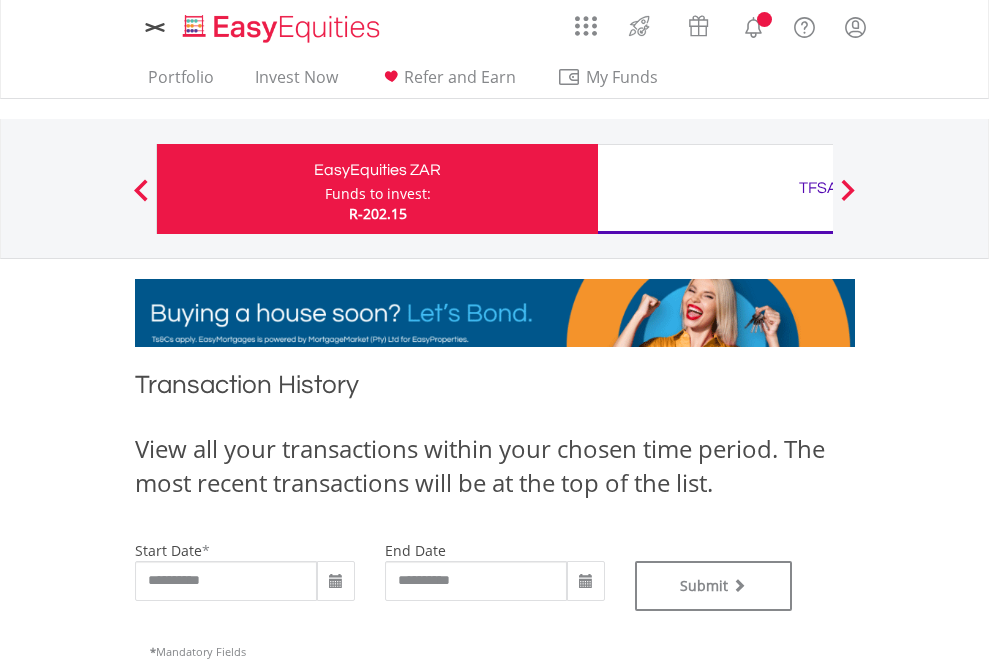 click on "TFSA" at bounding box center (818, 188) 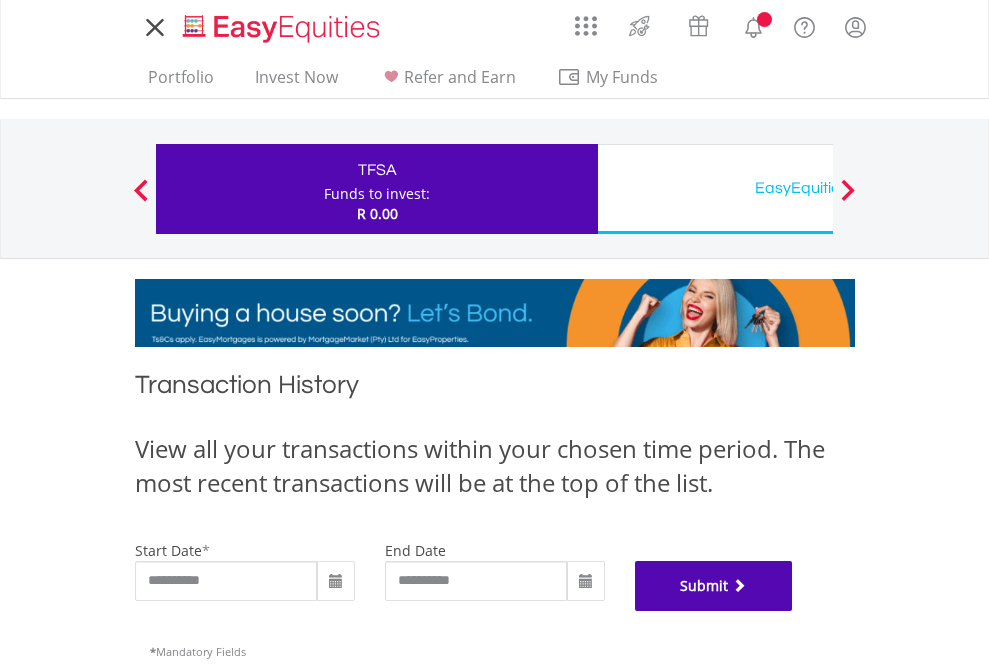 click on "Submit" at bounding box center (714, 586) 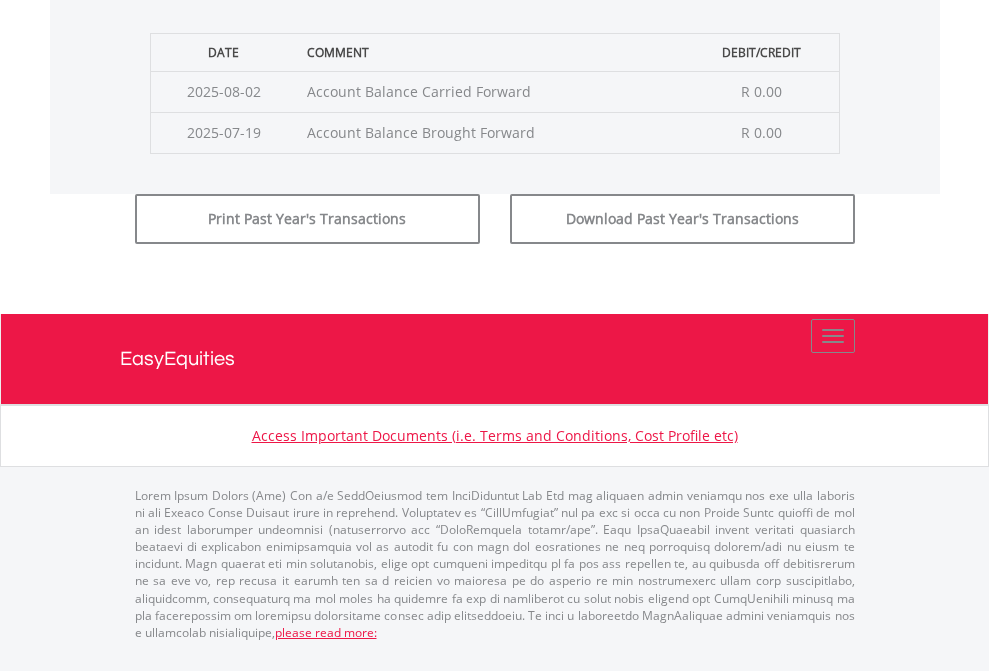 scroll, scrollTop: 811, scrollLeft: 0, axis: vertical 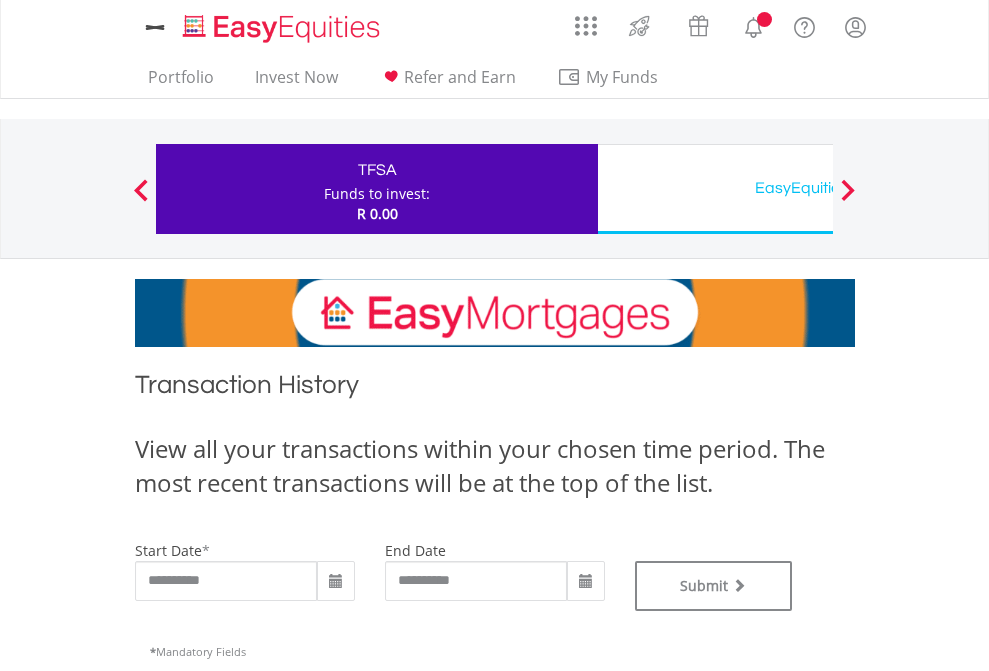 click on "EasyEquities USD" at bounding box center (818, 188) 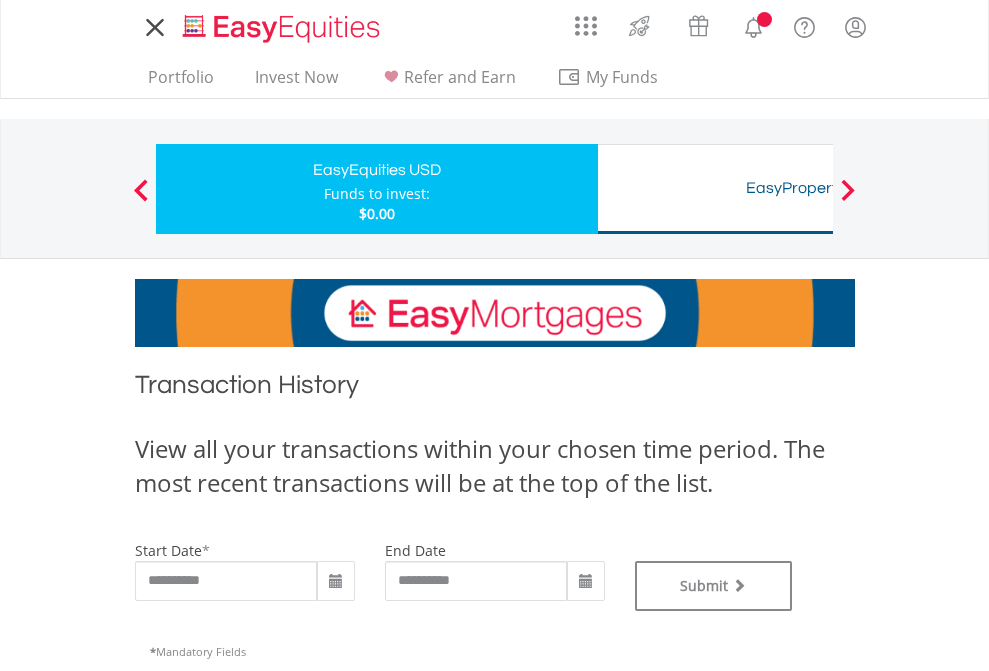 scroll, scrollTop: 0, scrollLeft: 0, axis: both 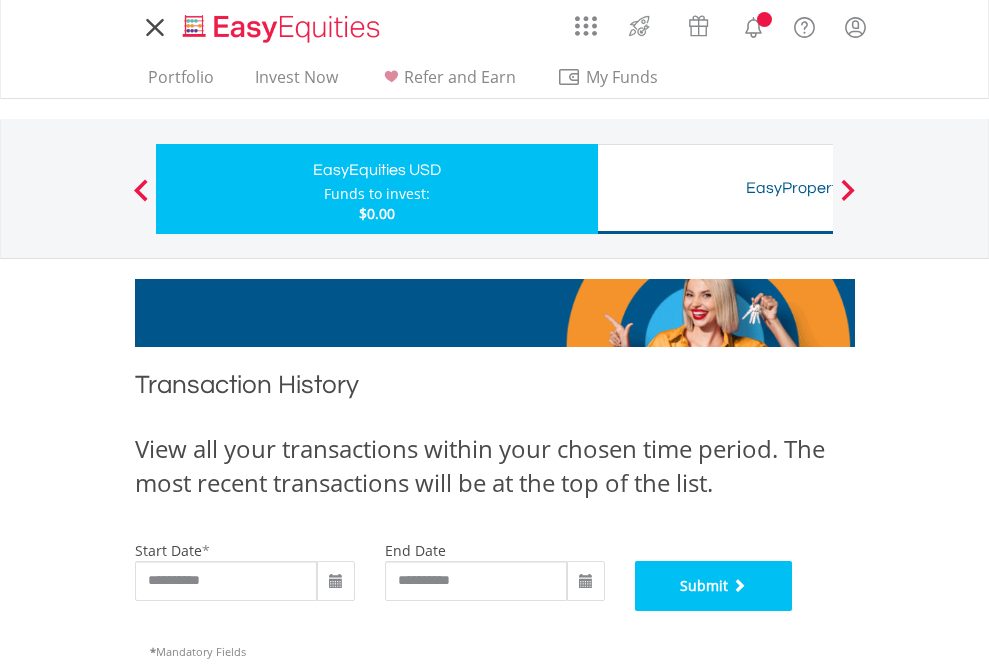 click on "Submit" at bounding box center [714, 586] 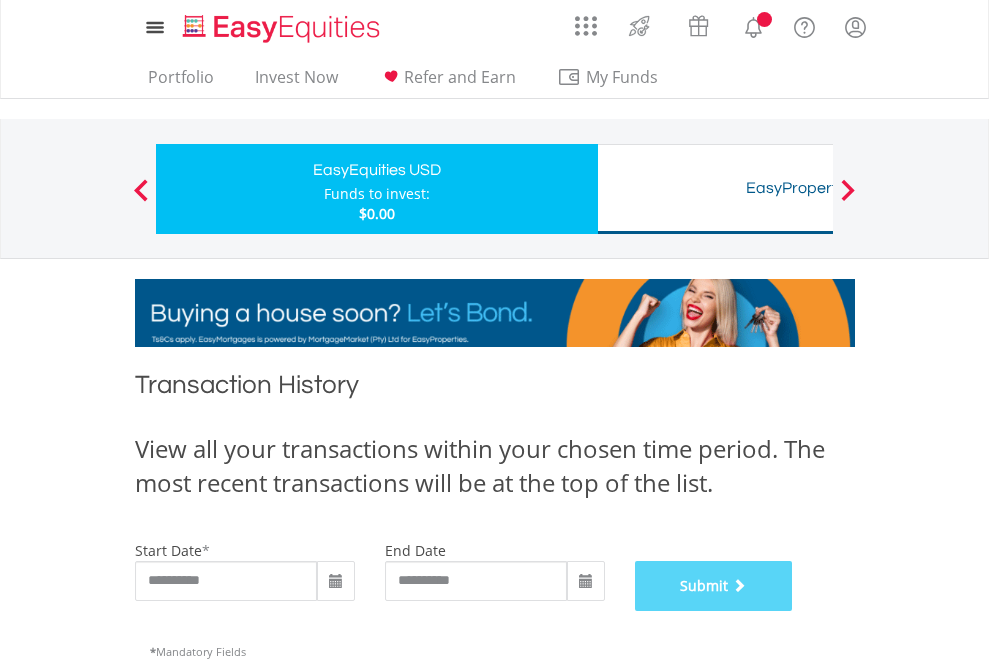 scroll, scrollTop: 811, scrollLeft: 0, axis: vertical 